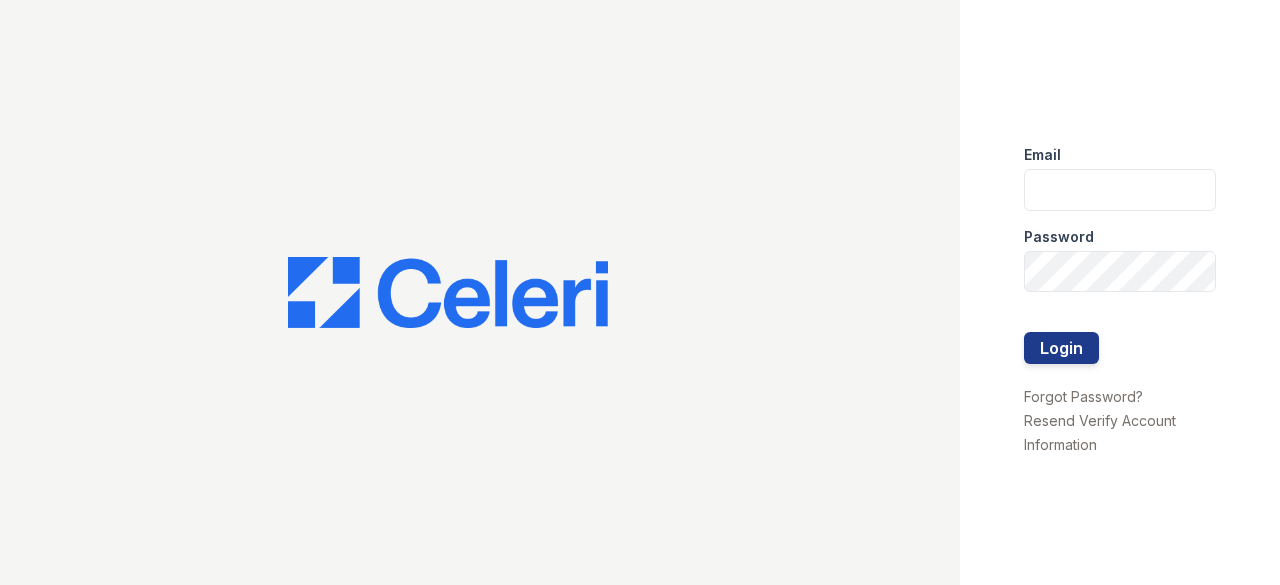 scroll, scrollTop: 0, scrollLeft: 0, axis: both 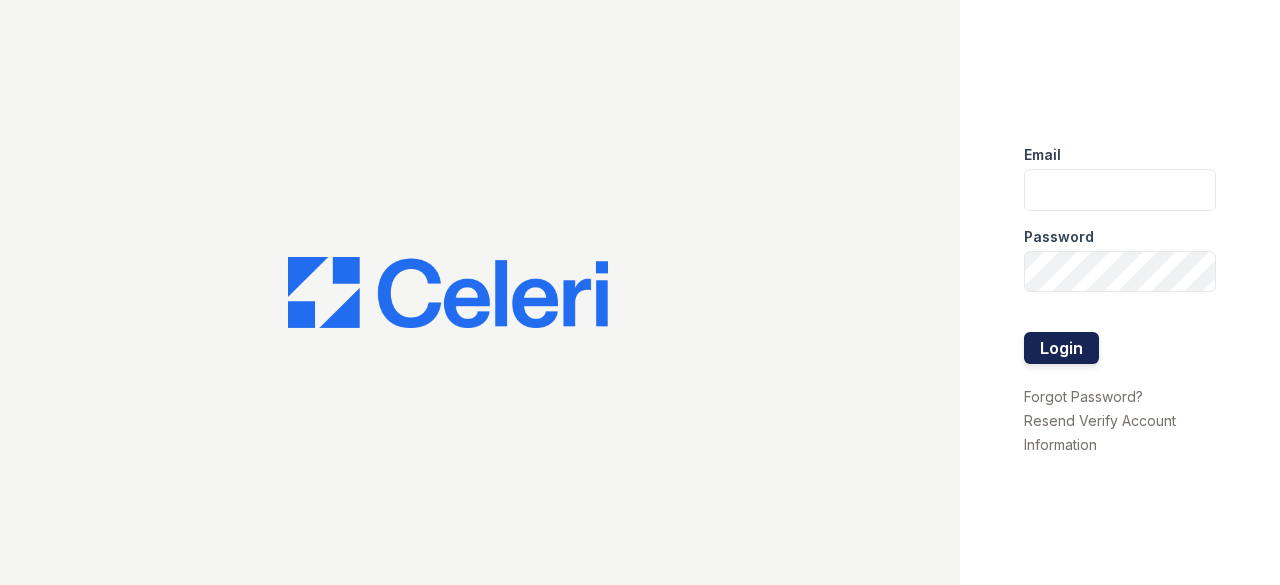 type on "[USERNAME]@[DOMAIN].com" 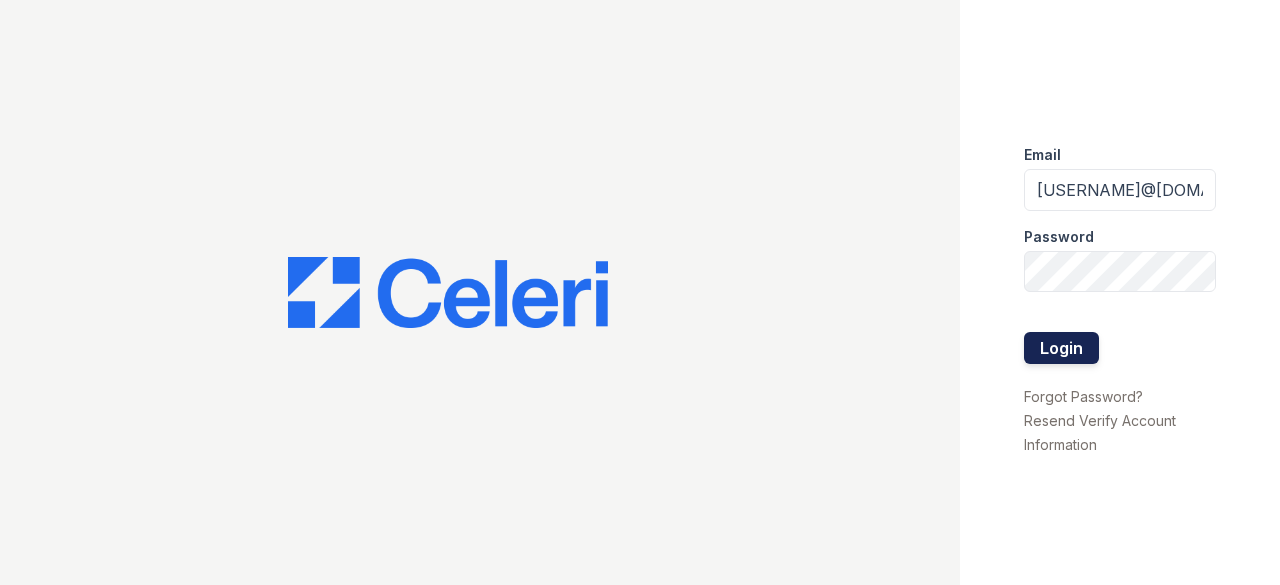 click on "Login" at bounding box center [1061, 348] 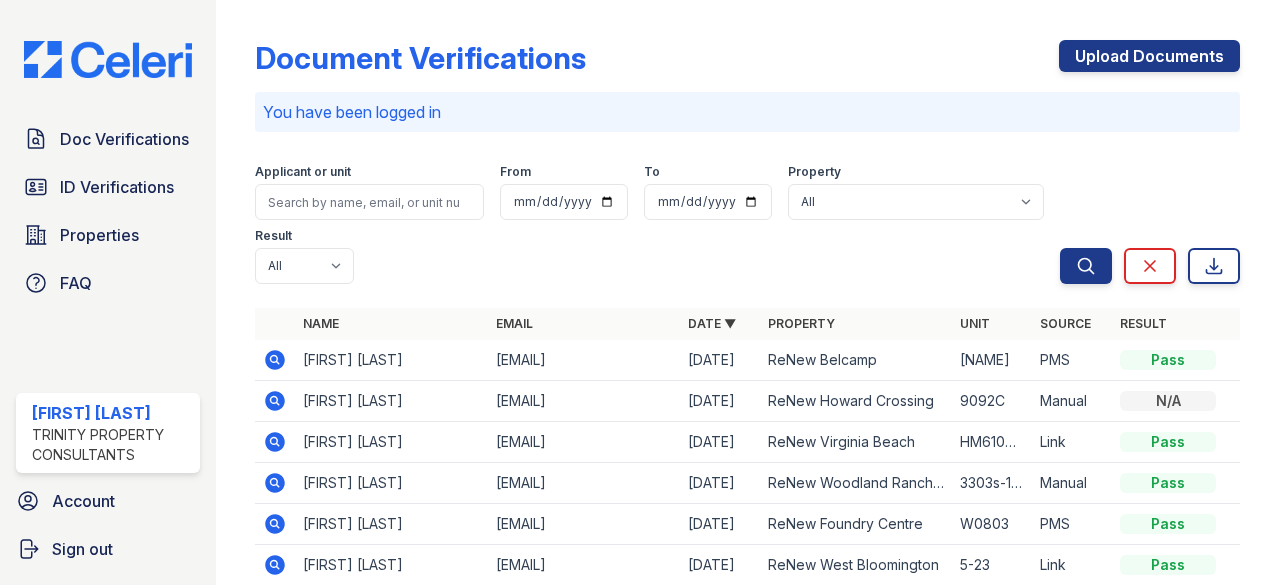 scroll, scrollTop: 0, scrollLeft: 0, axis: both 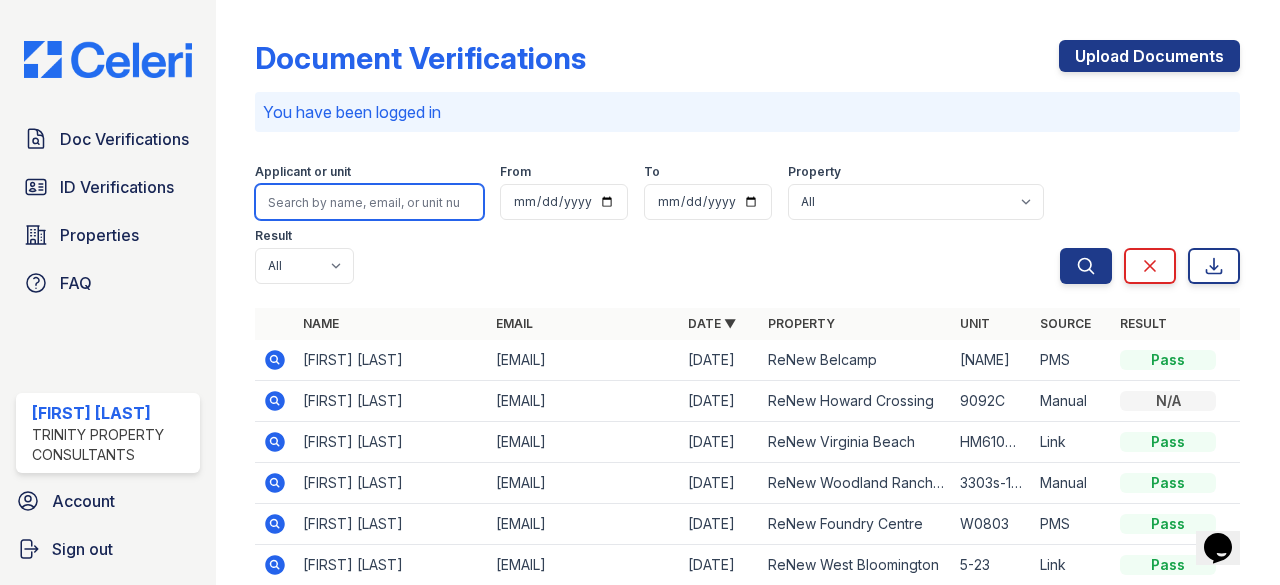 click at bounding box center (369, 202) 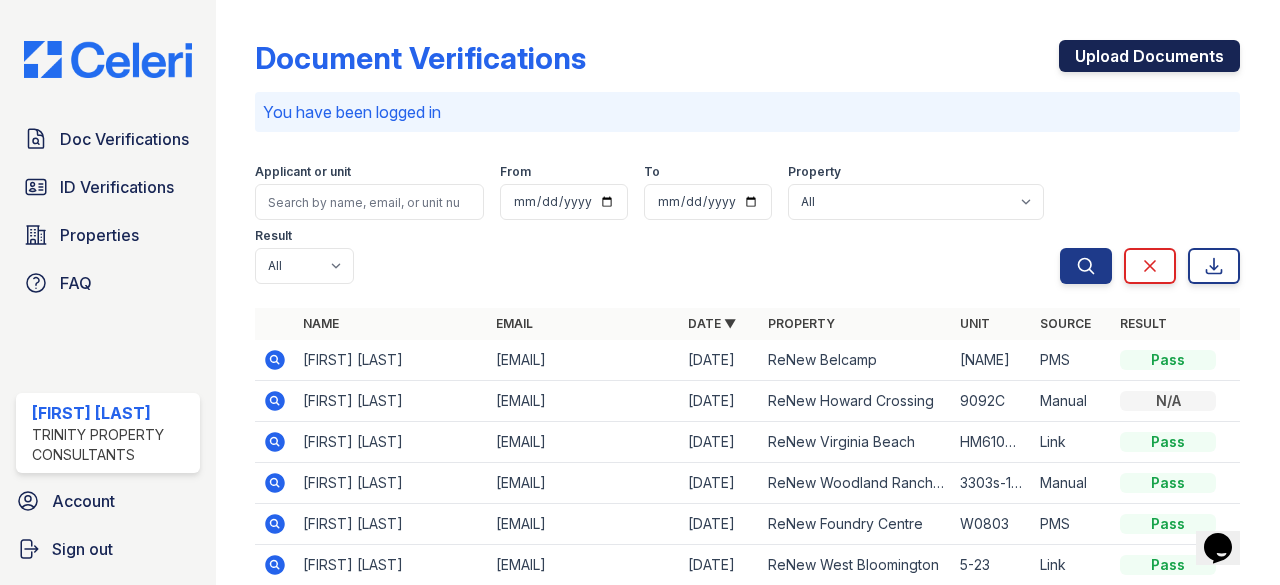 click on "Upload Documents" at bounding box center (1149, 56) 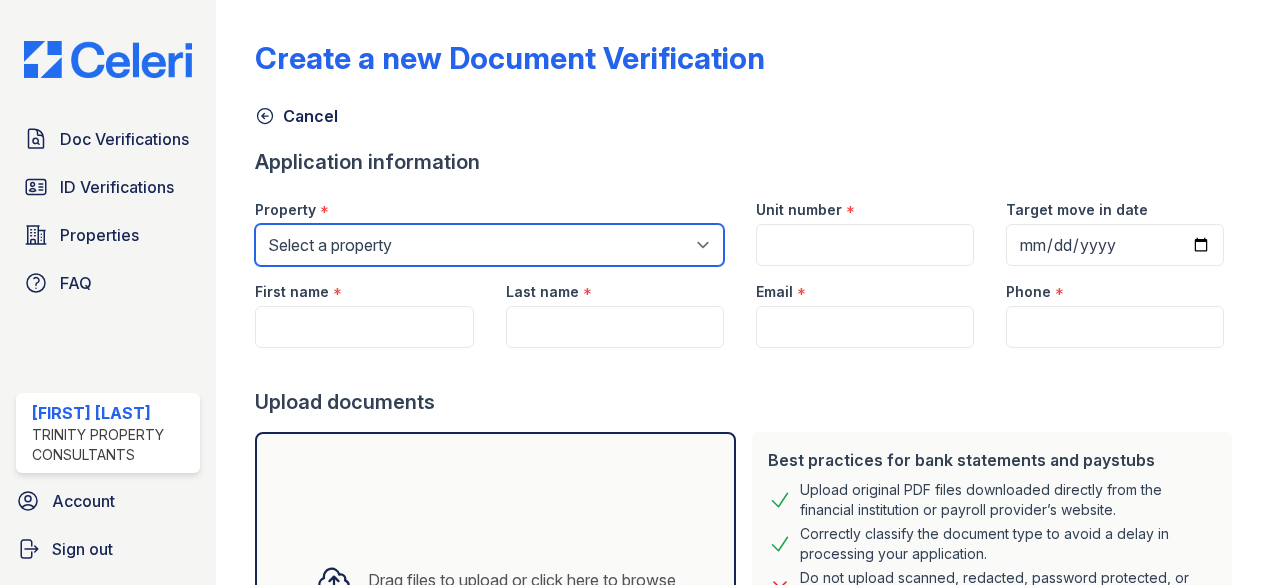 click on "Select a property
888 at Grand Hope Park
Alturas Andrews
Alturas Cedar Hills
Alturas Eleventh
Alturas Penbrook
Alturas Vose Townhomes
Arrive 2801
Arrive 4301
Arrive 800 Penn
Arrive Alexandria
Arrive at Medicine Lake
Arrive at the Retreat
Arrive Belay
Arrive Belay + Noba
Arrive Bellevue
Arrive Brentwood Apartment Collection
Arrive Brentwood I
Arrive Brentwood II
Arrive Broadway Lofts
Arrive Buckhead
Arrive Chadds Ford
Arrive Clairemont
Arrive Crofton
Arrive Eden Prairie
Arrive First Hill
Arrive Fort Lee
Arrive Glenview
Arrive Hollywood
Arrive Inglewood Trails
Arrive Inner Harbor
Arrive Key West
Arrive Laurie Lane
Arrive Lex
Arrive Loring Park
Arrive Lunenburg
Arrive Michigan Avenue
Arrive Minnetonka
Arrive Mission Valley
Arrive Murray Hill
Arrive Noba
Arrive North Bend
Arrive North Bethesda
Arrive North Shore
Arrive Oak Brook Heights
Arrive Odenton Apartment Collection
Arrive Odenton North
Arrive Odenton South" at bounding box center [489, 245] 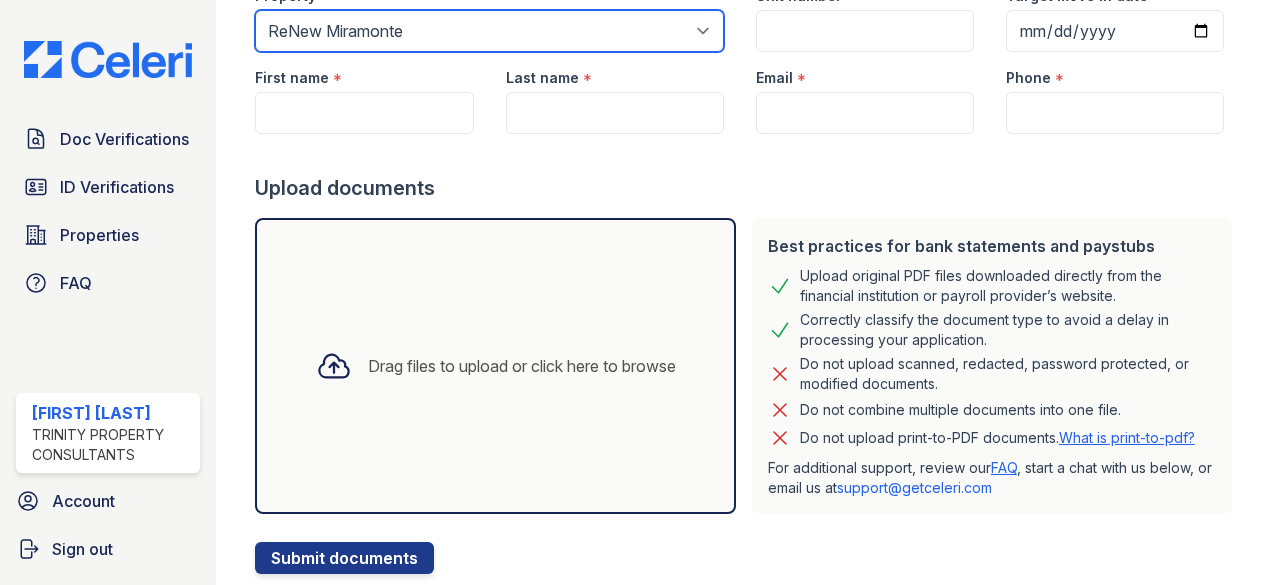 scroll, scrollTop: 227, scrollLeft: 0, axis: vertical 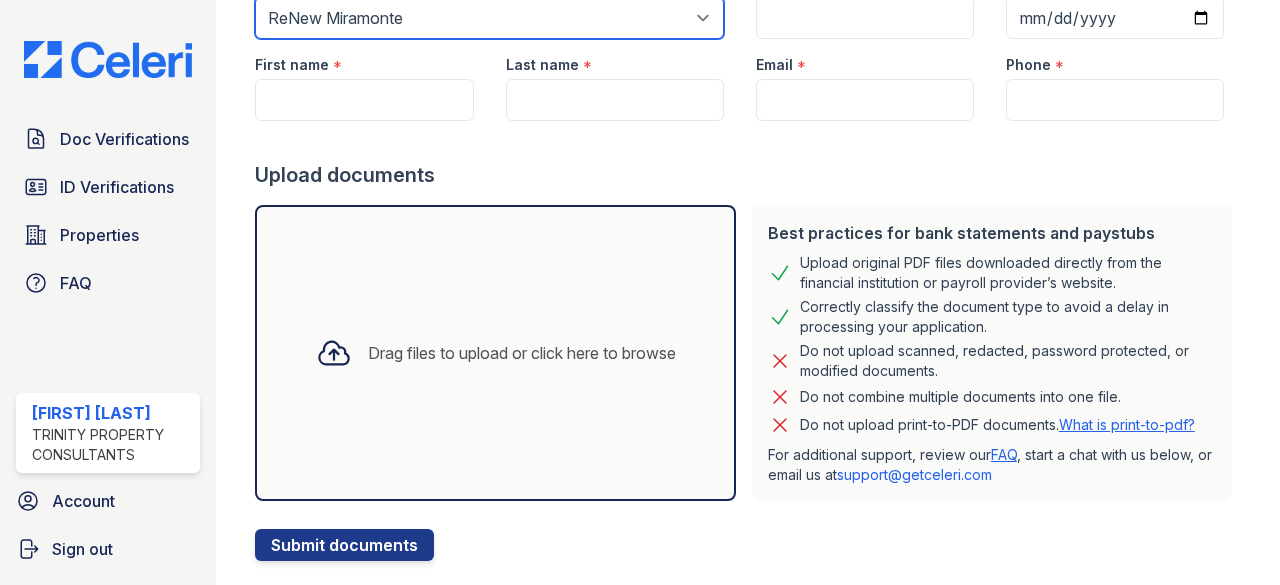 click on "Select a property
888 at Grand Hope Park
Alturas Andrews
Alturas Cedar Hills
Alturas Eleventh
Alturas Penbrook
Alturas Vose Townhomes
Arrive 2801
Arrive 4301
Arrive 800 Penn
Arrive Alexandria
Arrive at Medicine Lake
Arrive at the Retreat
Arrive Belay
Arrive Belay + Noba
Arrive Bellevue
Arrive Brentwood Apartment Collection
Arrive Brentwood I
Arrive Brentwood II
Arrive Broadway Lofts
Arrive Buckhead
Arrive Chadds Ford
Arrive Clairemont
Arrive Crofton
Arrive Eden Prairie
Arrive First Hill
Arrive Fort Lee
Arrive Glenview
Arrive Hollywood
Arrive Inglewood Trails
Arrive Inner Harbor
Arrive Key West
Arrive Laurie Lane
Arrive Lex
Arrive Loring Park
Arrive Lunenburg
Arrive Michigan Avenue
Arrive Minnetonka
Arrive Mission Valley
Arrive Murray Hill
Arrive Noba
Arrive North Bend
Arrive North Bethesda
Arrive North Shore
Arrive Oak Brook Heights
Arrive Odenton Apartment Collection
Arrive Odenton North
Arrive Odenton South" at bounding box center (489, 18) 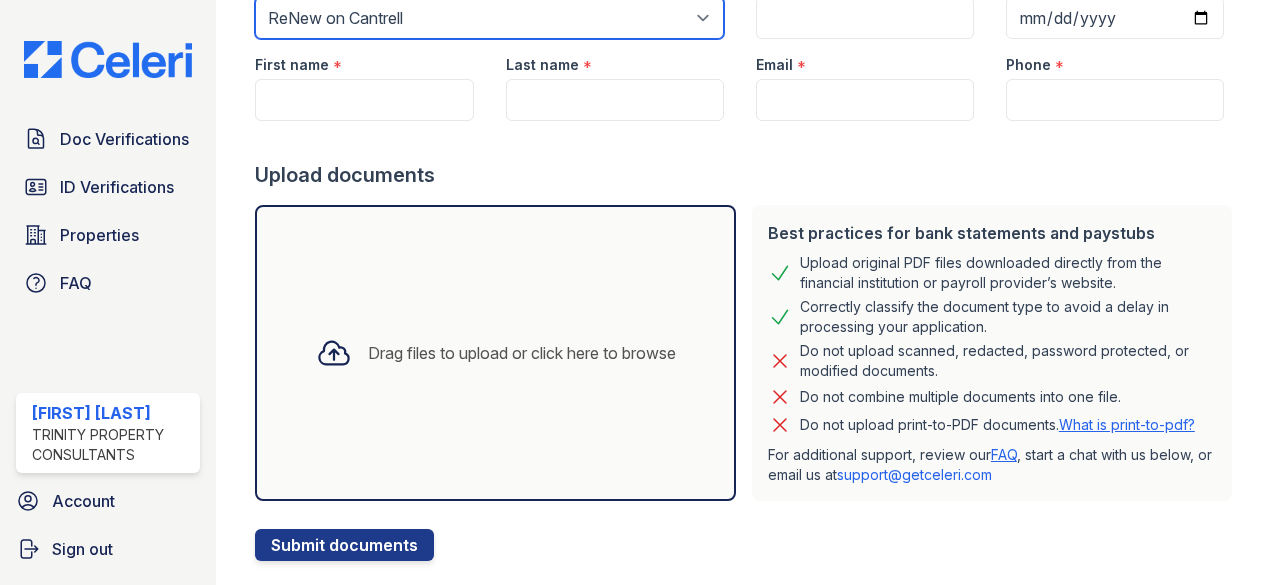 click on "Select a property
888 at Grand Hope Park
Alturas Andrews
Alturas Cedar Hills
Alturas Eleventh
Alturas Penbrook
Alturas Vose Townhomes
Arrive 2801
Arrive 4301
Arrive 800 Penn
Arrive Alexandria
Arrive at Medicine Lake
Arrive at the Retreat
Arrive Belay
Arrive Belay + Noba
Arrive Bellevue
Arrive Brentwood Apartment Collection
Arrive Brentwood I
Arrive Brentwood II
Arrive Broadway Lofts
Arrive Buckhead
Arrive Chadds Ford
Arrive Clairemont
Arrive Crofton
Arrive Eden Prairie
Arrive First Hill
Arrive Fort Lee
Arrive Glenview
Arrive Hollywood
Arrive Inglewood Trails
Arrive Inner Harbor
Arrive Key West
Arrive Laurie Lane
Arrive Lex
Arrive Loring Park
Arrive Lunenburg
Arrive Michigan Avenue
Arrive Minnetonka
Arrive Mission Valley
Arrive Murray Hill
Arrive Noba
Arrive North Bend
Arrive North Bethesda
Arrive North Shore
Arrive Oak Brook Heights
Arrive Odenton Apartment Collection
Arrive Odenton North
Arrive Odenton South" at bounding box center [489, 18] 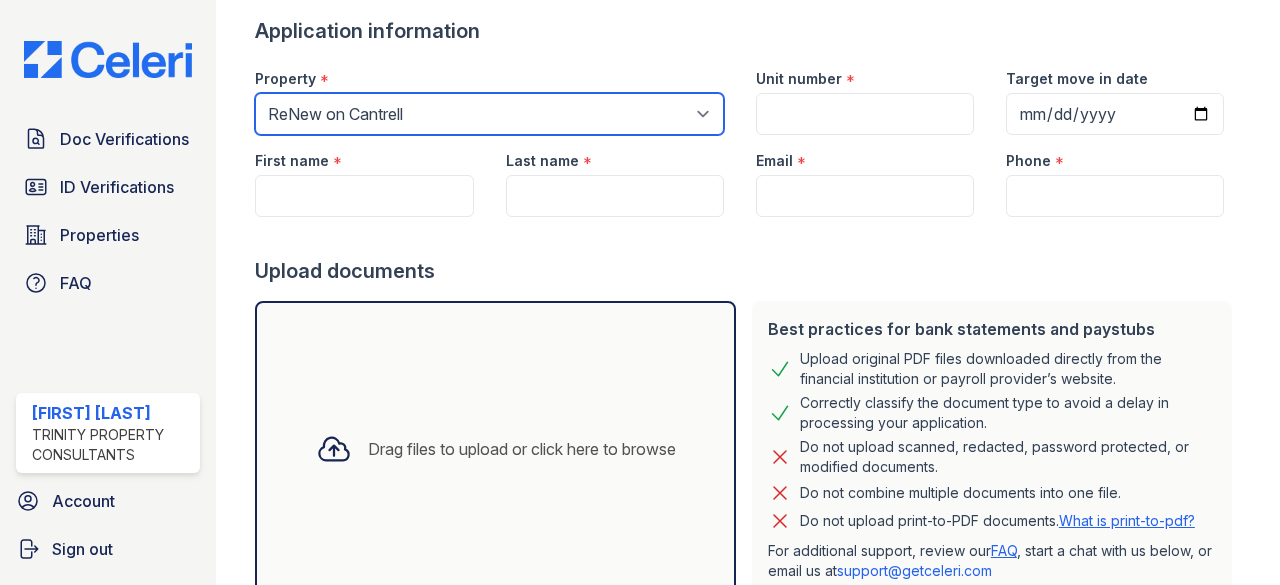 scroll, scrollTop: 129, scrollLeft: 0, axis: vertical 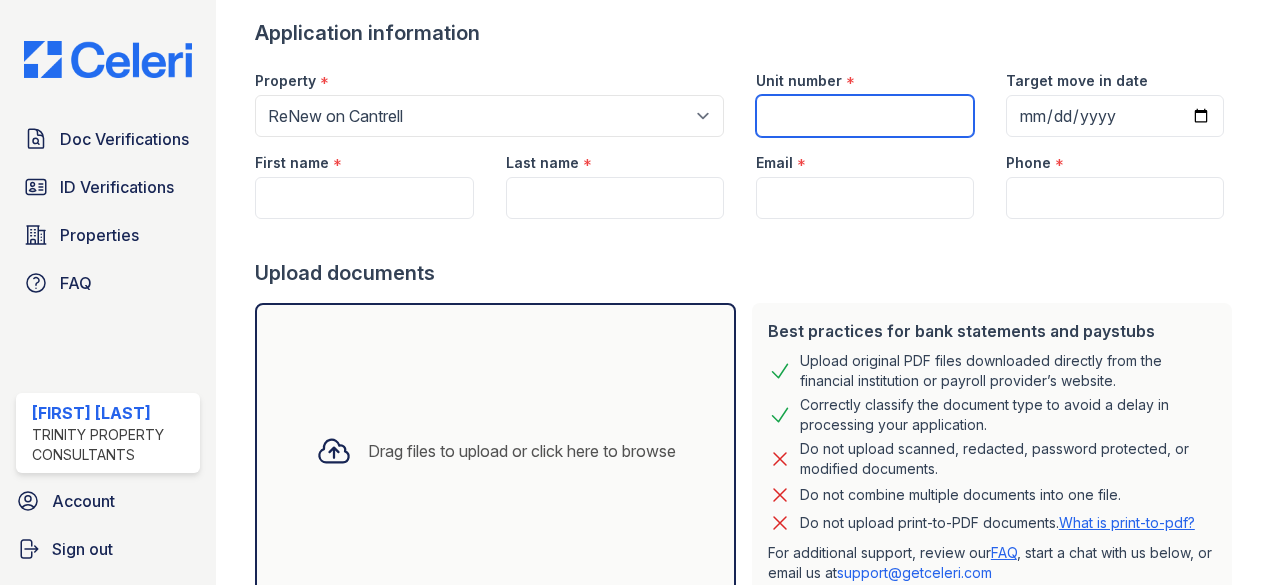click on "Unit number" at bounding box center (865, 116) 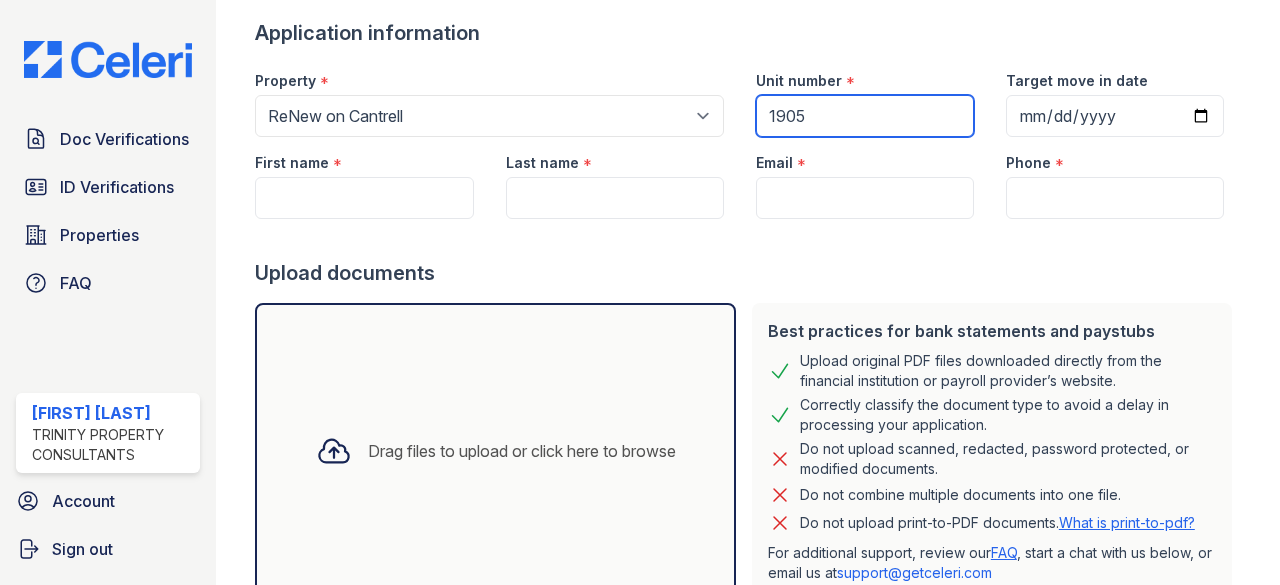 type on "1905" 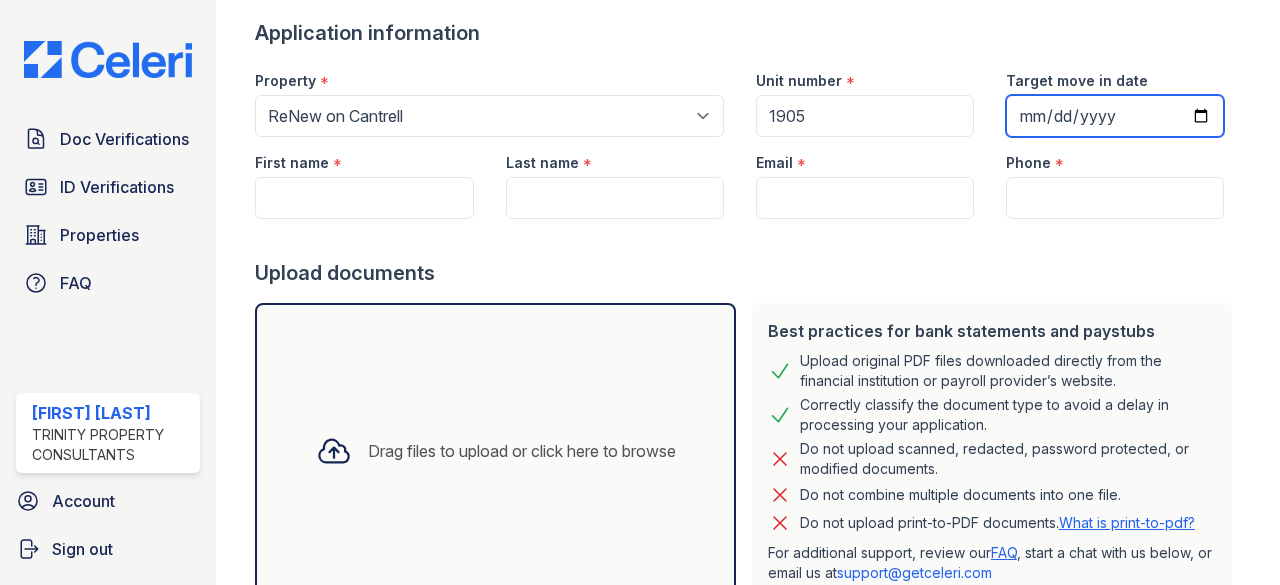 click on "Target move in date" at bounding box center (1115, 116) 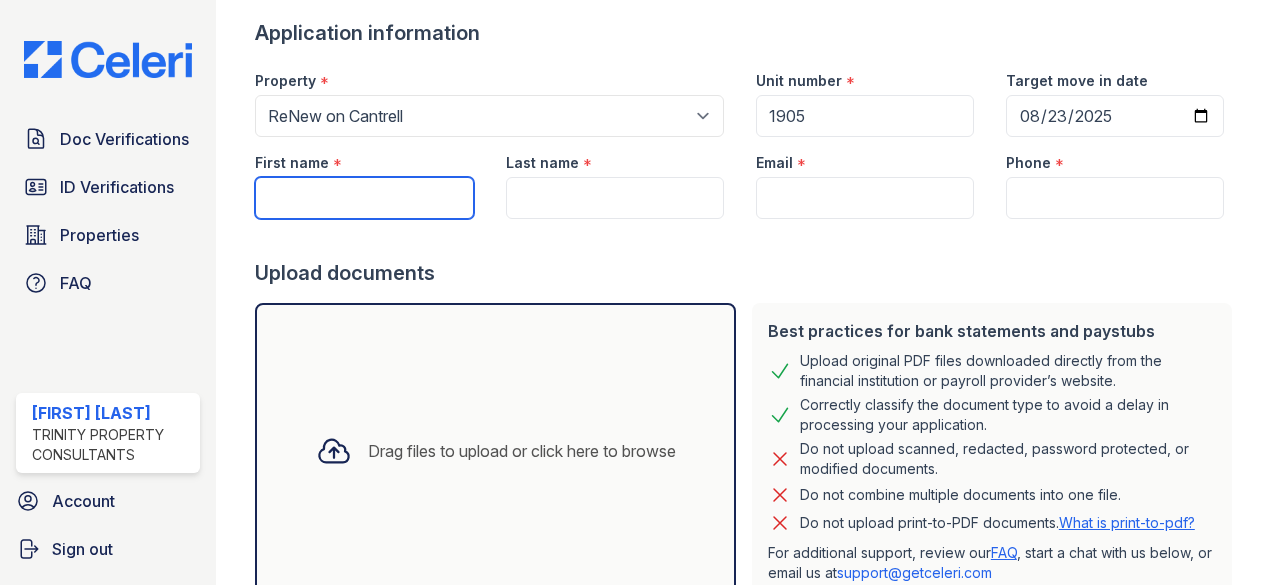 click on "First name" at bounding box center [364, 198] 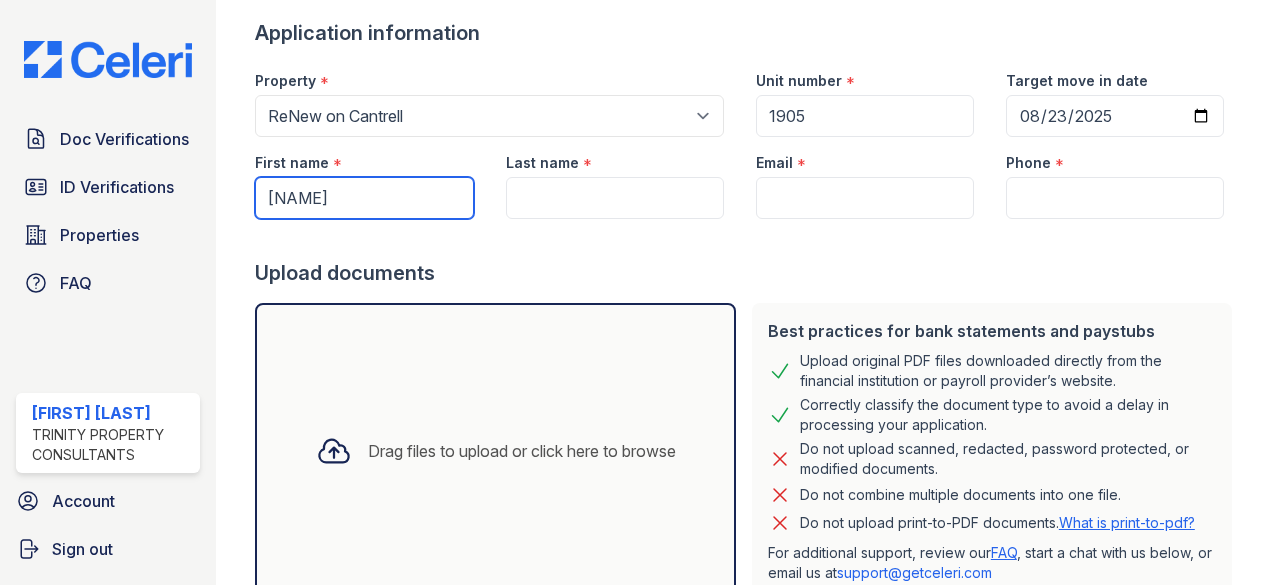 type on "[NAME]" 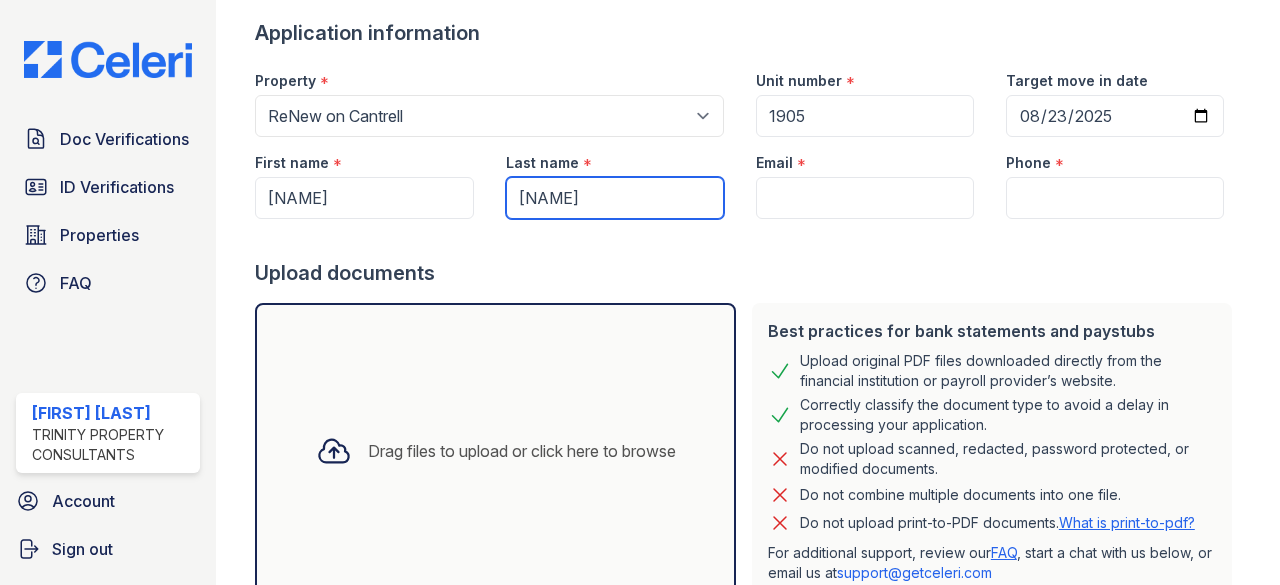 type on "[NAME]" 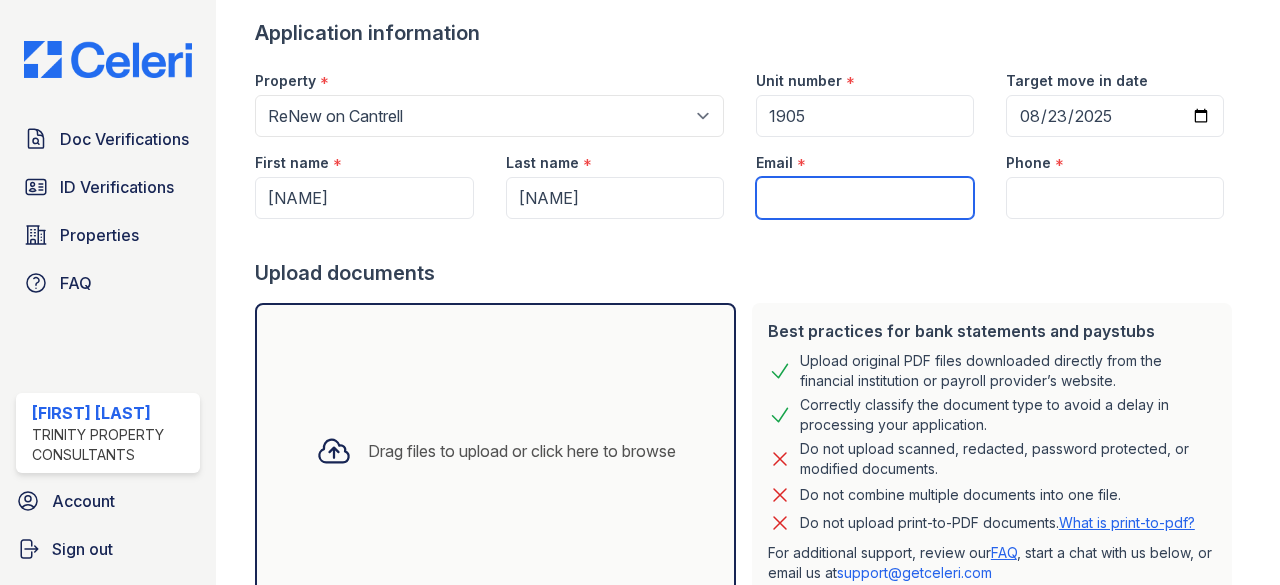paste on "[EMAIL]" 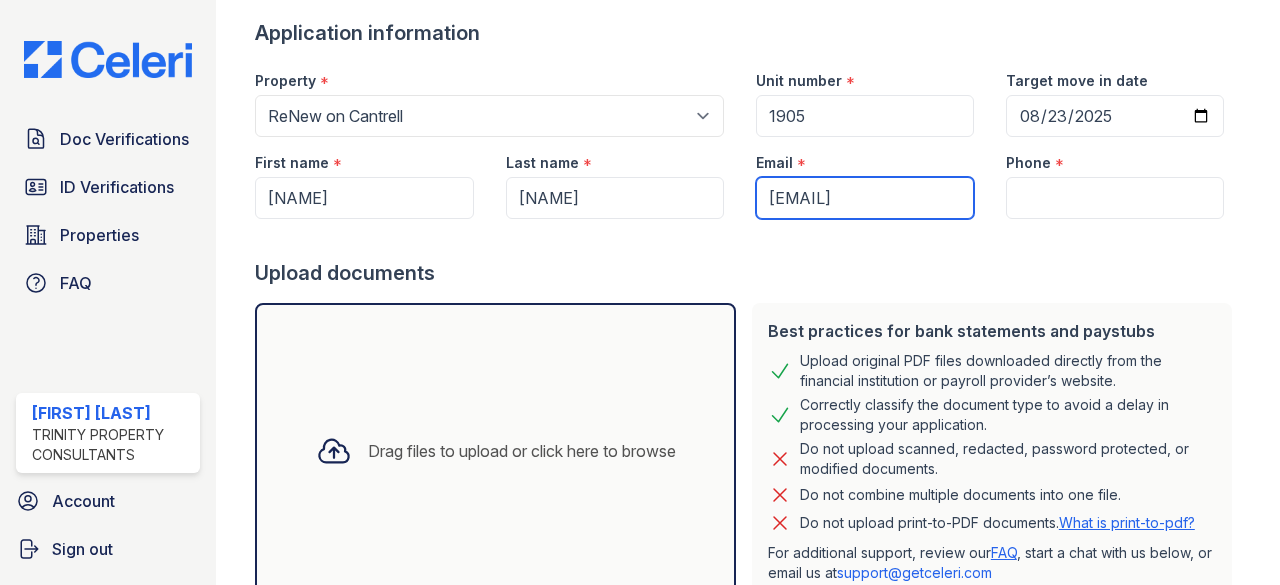 type on "[EMAIL]" 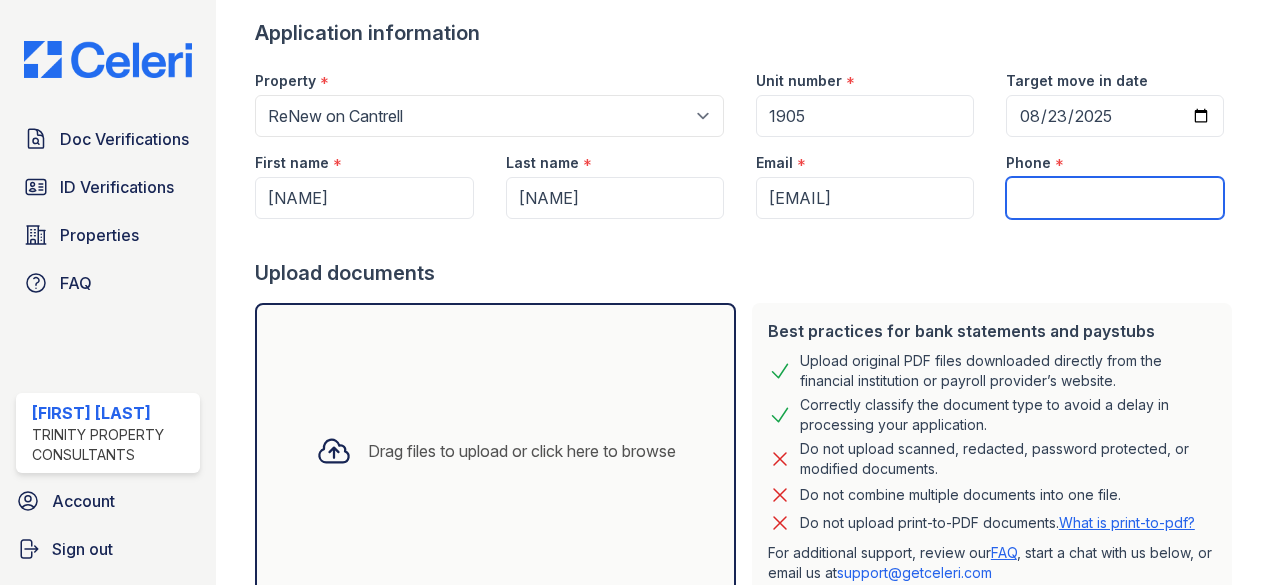 click on "Phone" at bounding box center (1115, 198) 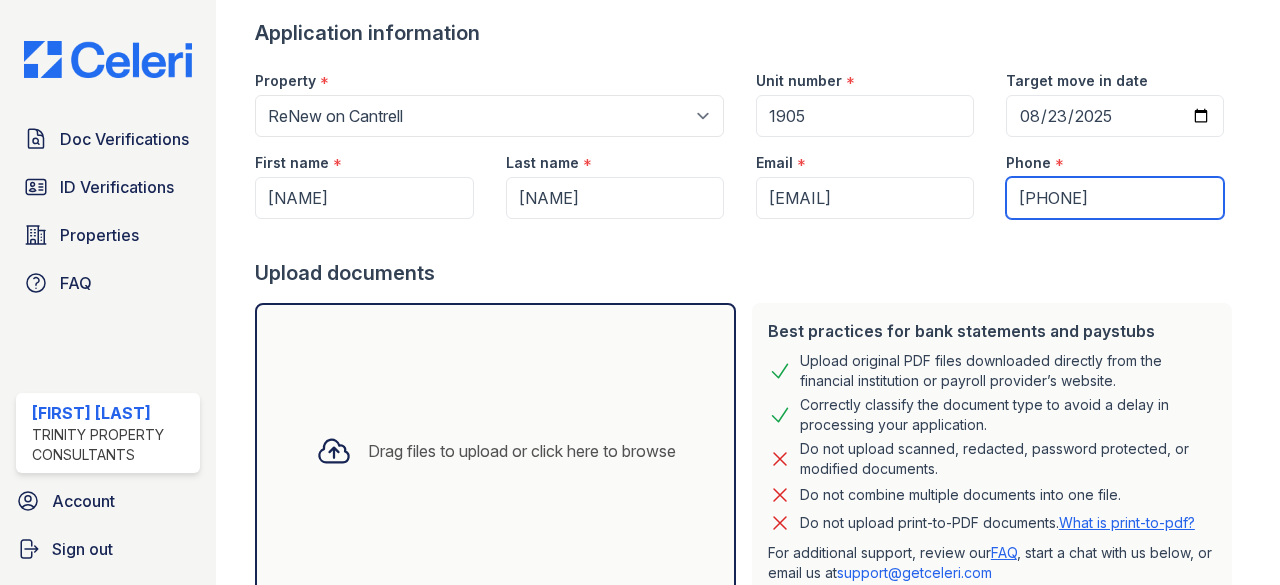 scroll, scrollTop: 269, scrollLeft: 0, axis: vertical 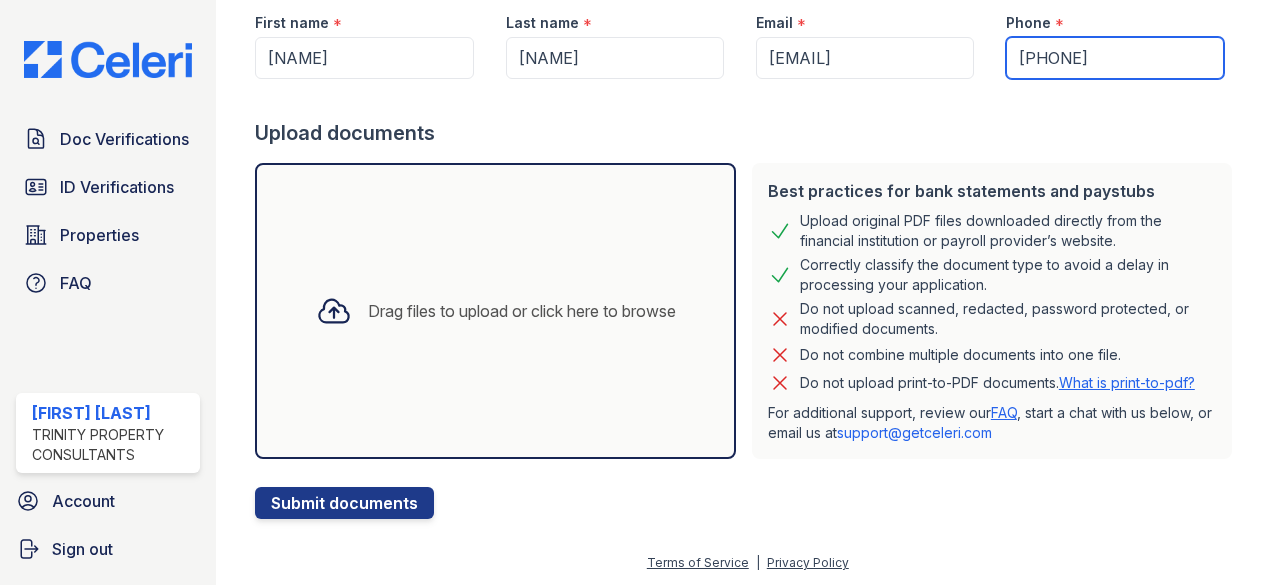type on "[PHONE]" 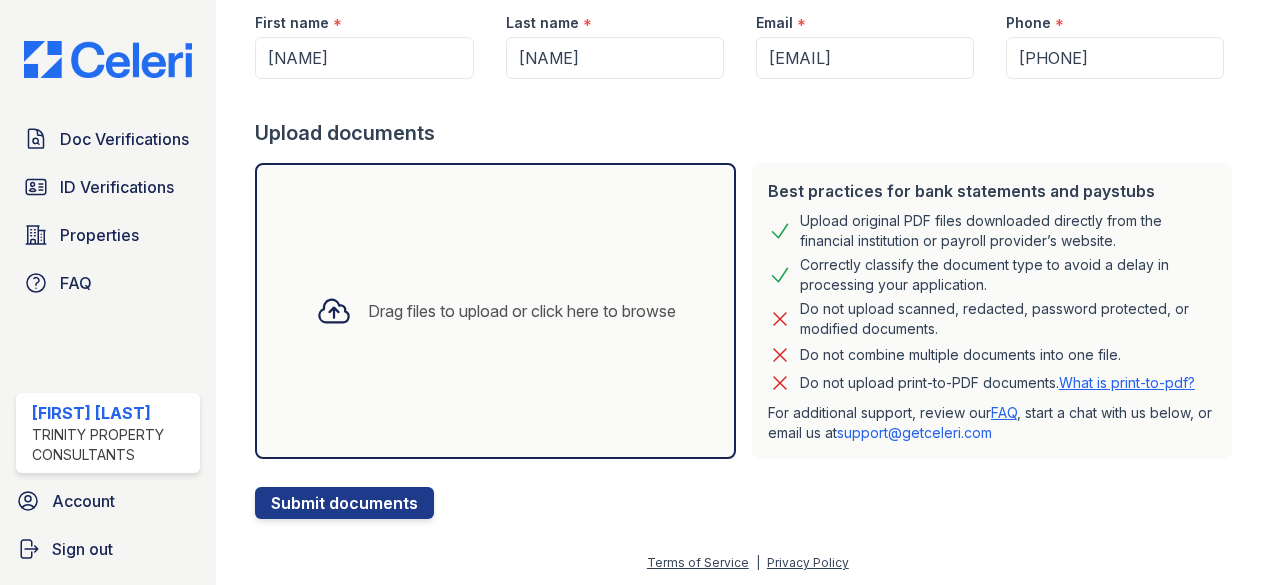 click on "Drag files to upload or click here to browse" at bounding box center (522, 311) 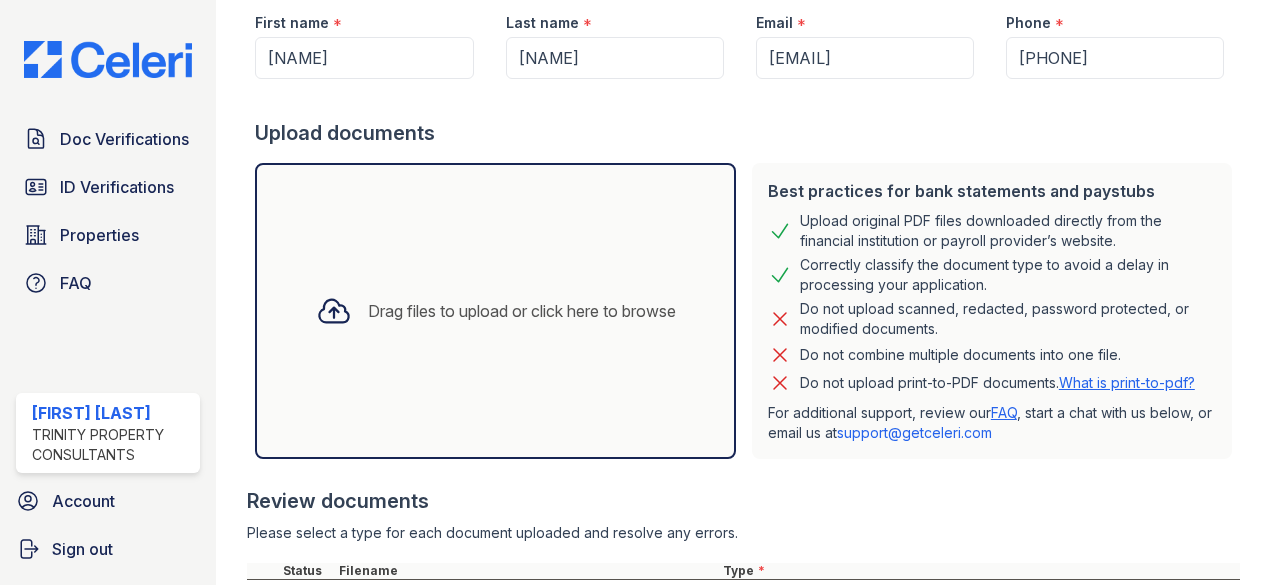 click on "Drag files to upload or click here to browse" at bounding box center [522, 311] 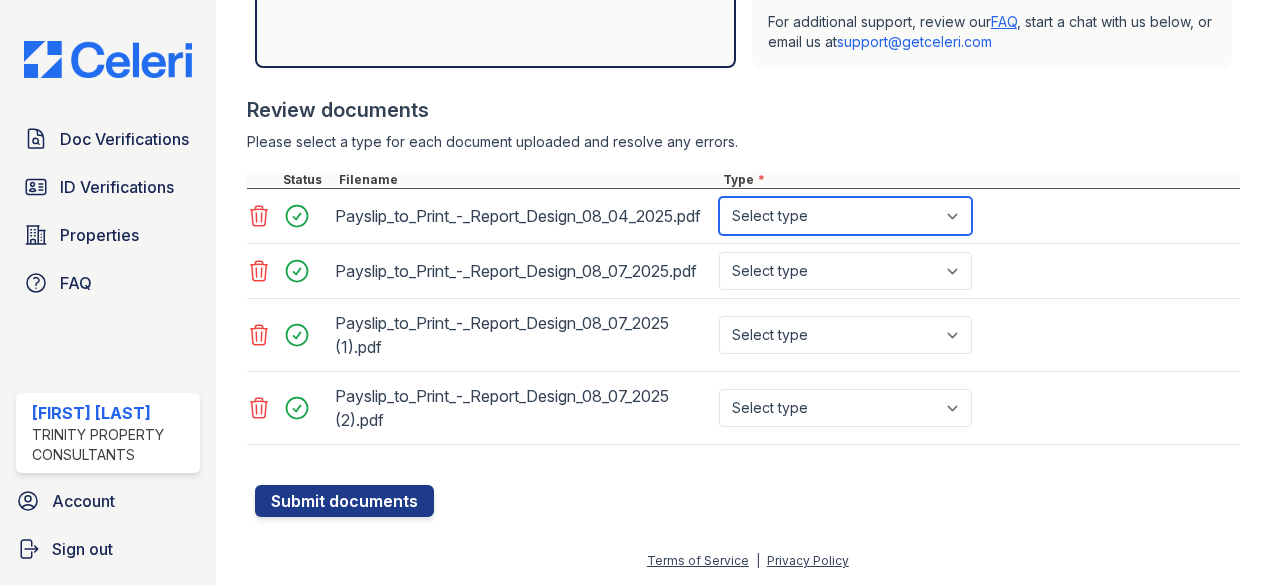 click on "Select type
Paystub
Bank Statement
Offer Letter
Tax Documents
Benefit Award Letter
Investment Account Statement
Other" at bounding box center (845, 216) 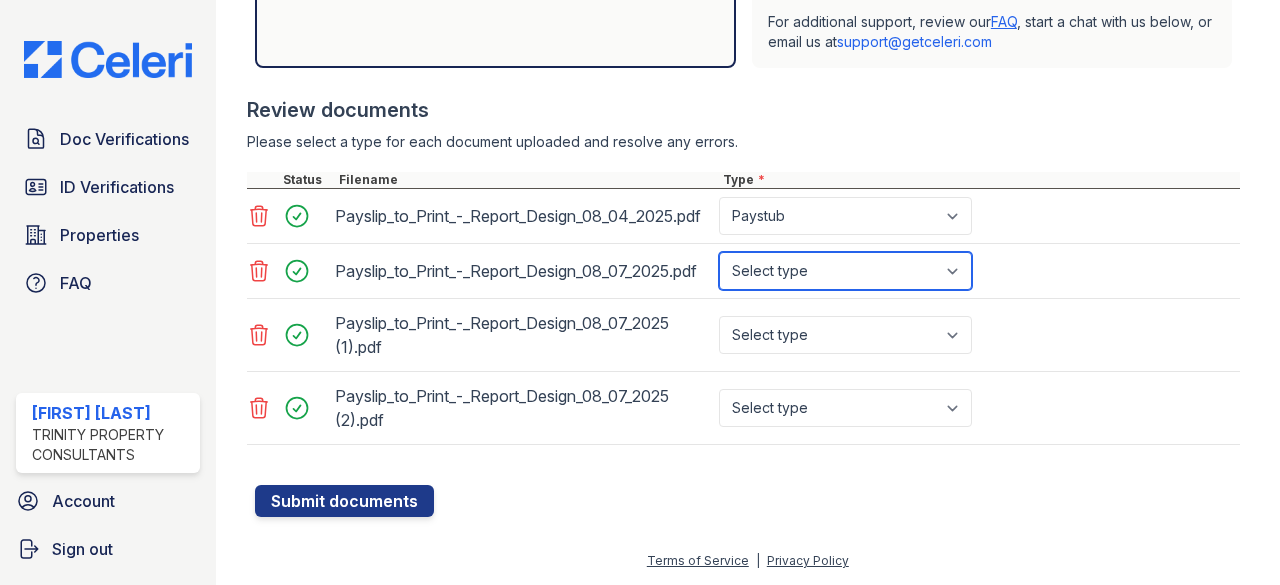 click on "Select type
Paystub
Bank Statement
Offer Letter
Tax Documents
Benefit Award Letter
Investment Account Statement
Other" at bounding box center (845, 271) 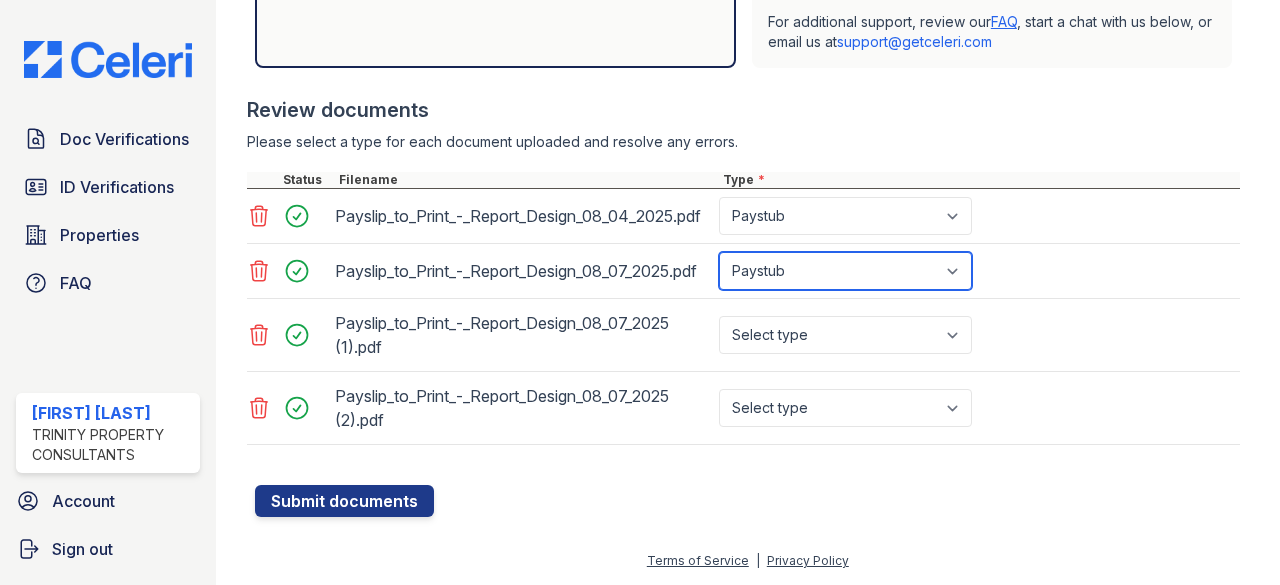 click on "Select type
Paystub
Bank Statement
Offer Letter
Tax Documents
Benefit Award Letter
Investment Account Statement
Other" at bounding box center (845, 271) 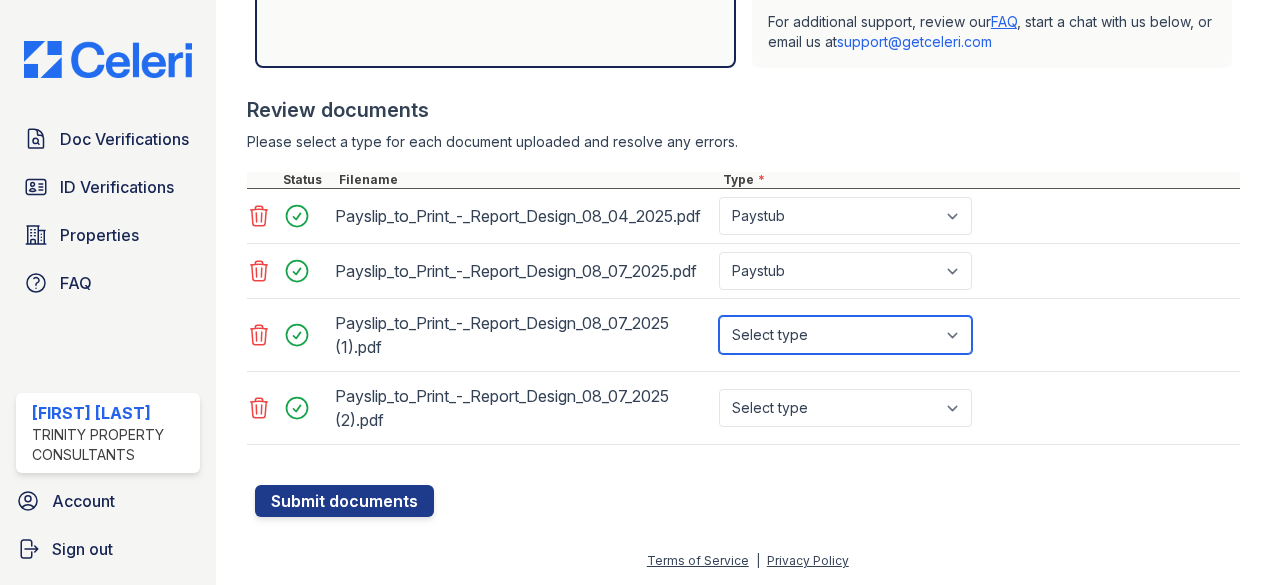 click on "Select type
Paystub
Bank Statement
Offer Letter
Tax Documents
Benefit Award Letter
Investment Account Statement
Other" at bounding box center (845, 335) 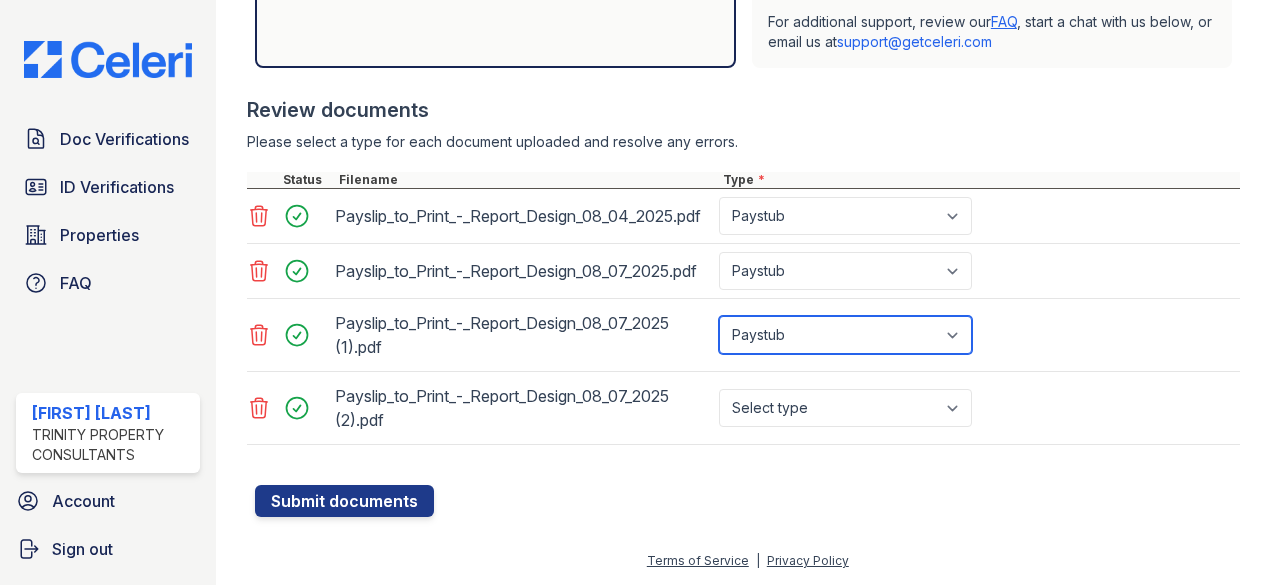 click on "Select type
Paystub
Bank Statement
Offer Letter
Tax Documents
Benefit Award Letter
Investment Account Statement
Other" at bounding box center (845, 335) 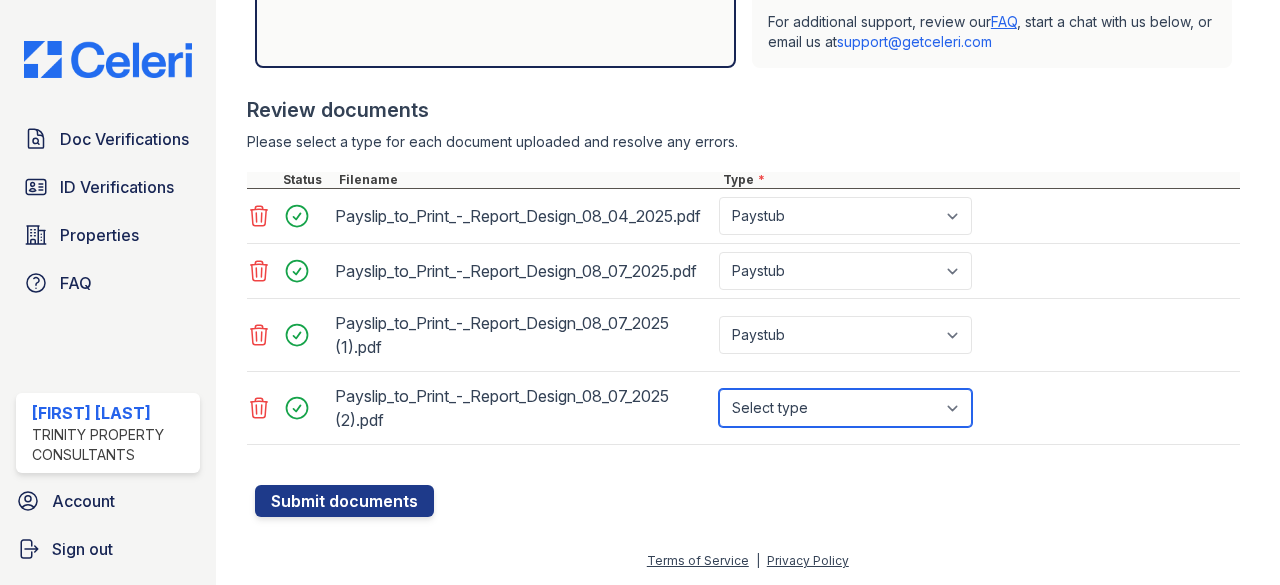 click on "Select type
Paystub
Bank Statement
Offer Letter
Tax Documents
Benefit Award Letter
Investment Account Statement
Other" at bounding box center (845, 408) 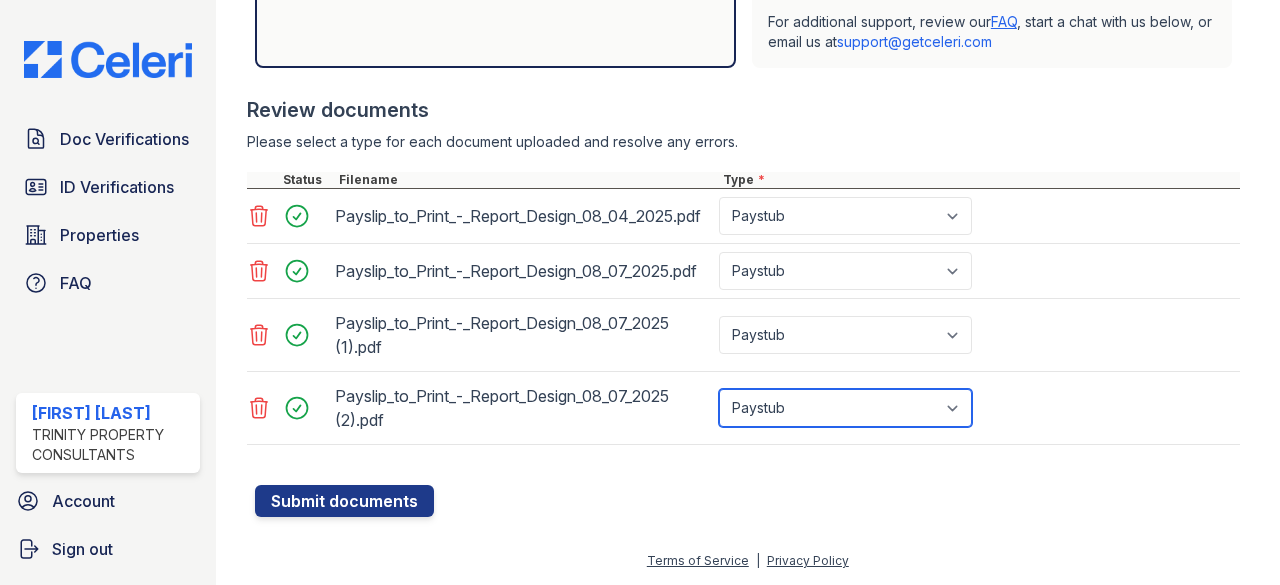 click on "Select type
Paystub
Bank Statement
Offer Letter
Tax Documents
Benefit Award Letter
Investment Account Statement
Other" at bounding box center [845, 408] 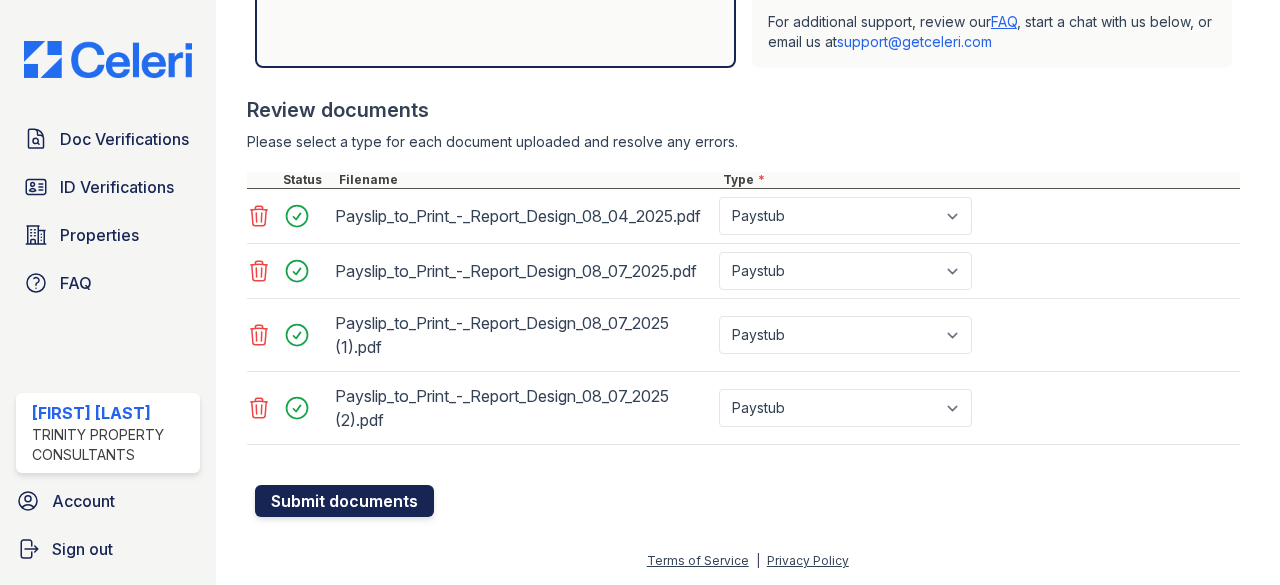click on "Submit documents" at bounding box center [344, 501] 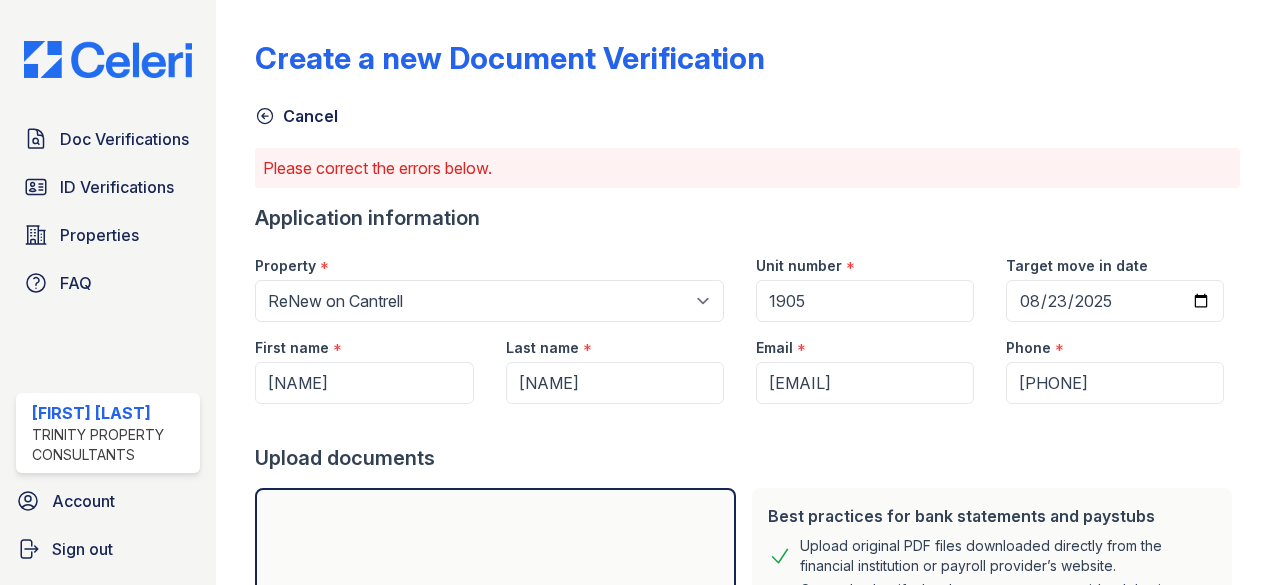 scroll, scrollTop: 748, scrollLeft: 0, axis: vertical 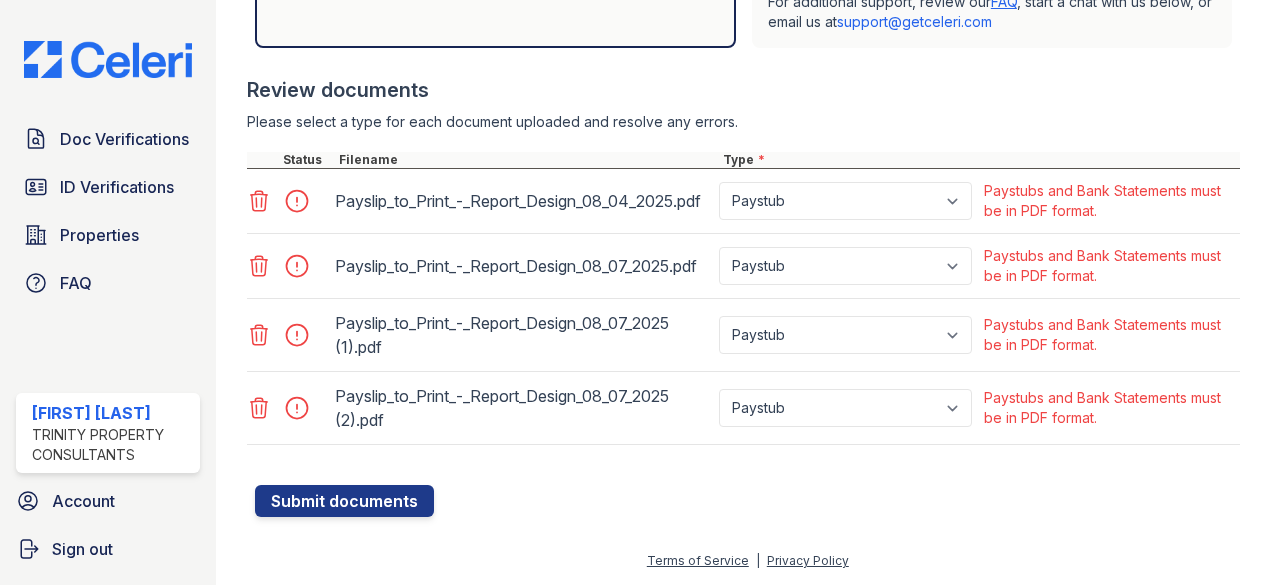 click 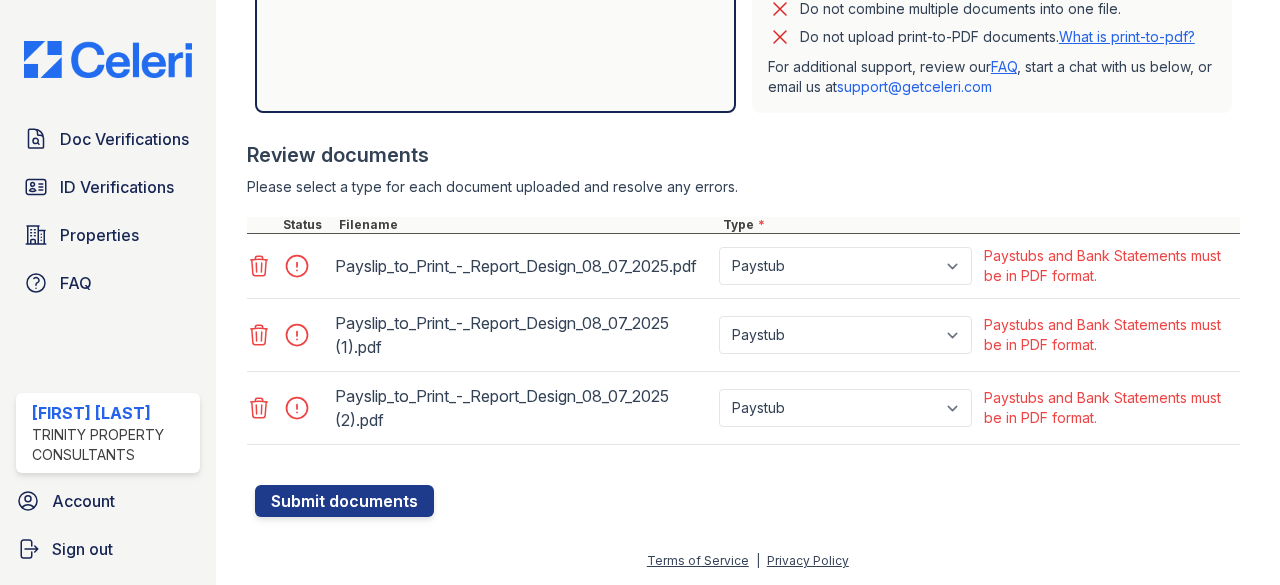 click at bounding box center (289, 266) 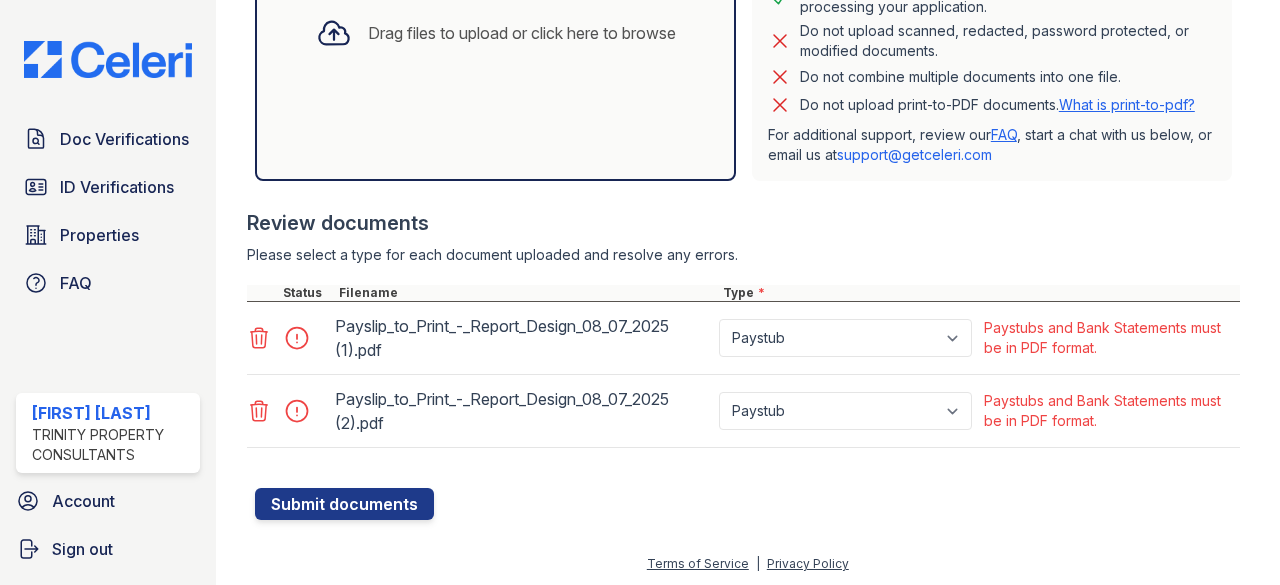 click 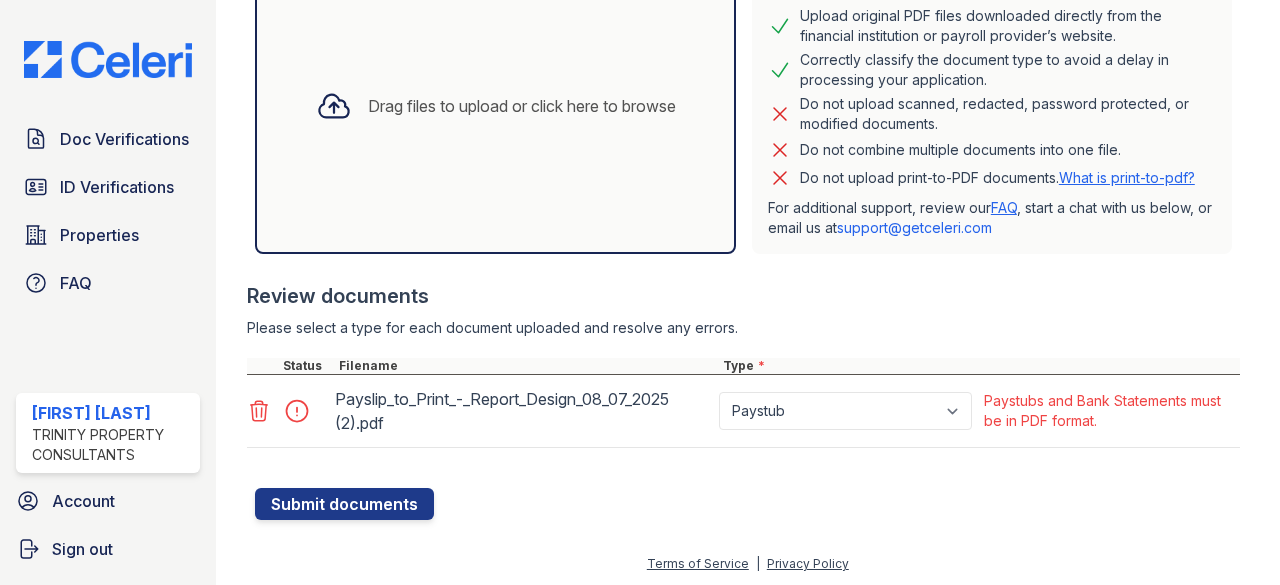 click 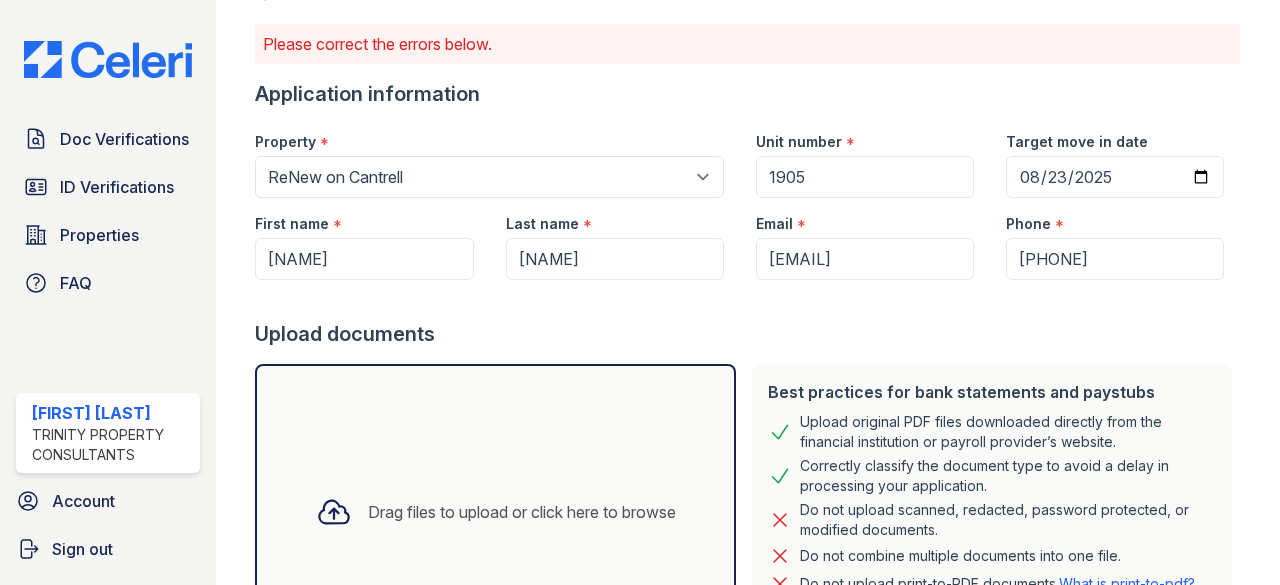 scroll, scrollTop: 0, scrollLeft: 0, axis: both 